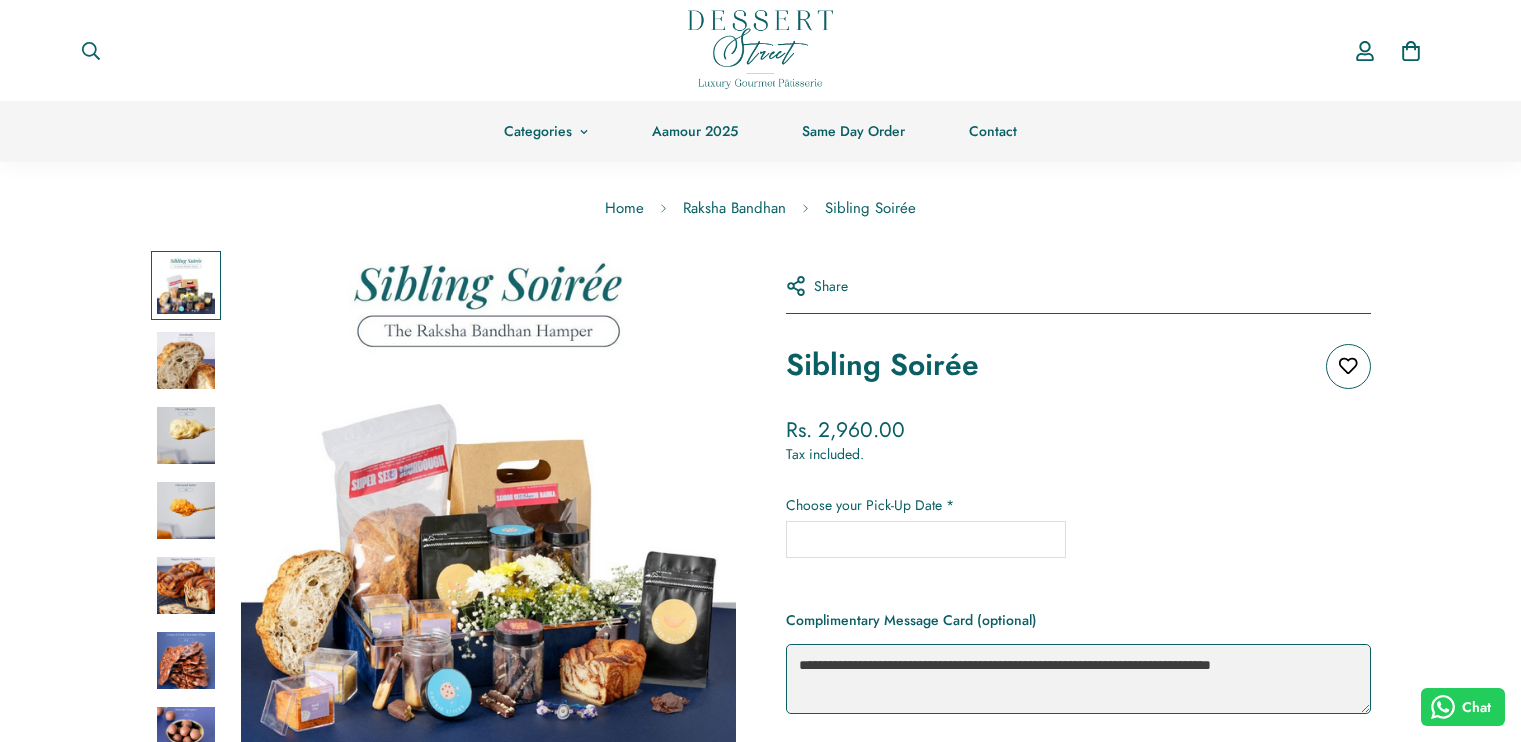 scroll, scrollTop: 800, scrollLeft: 0, axis: vertical 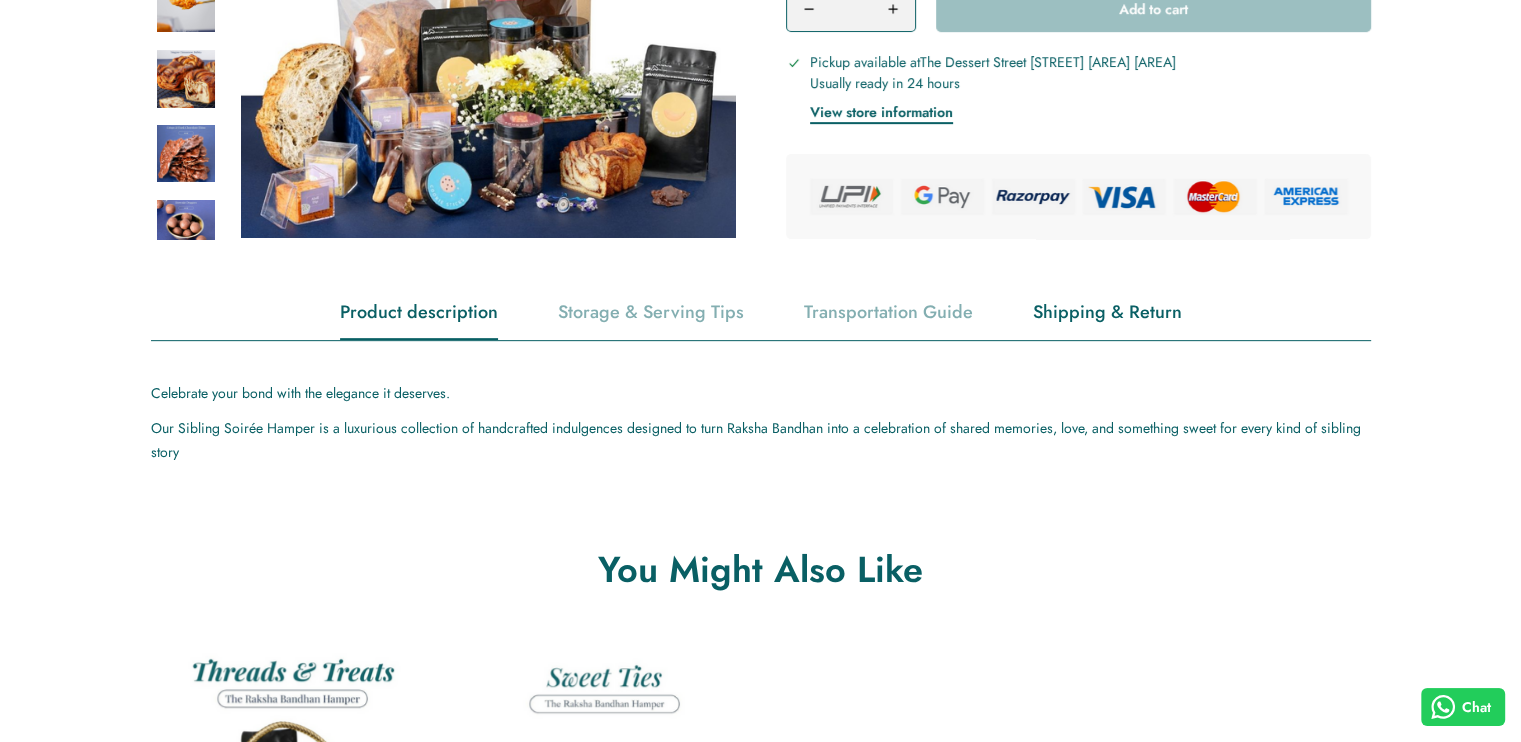click on "Shipping & Return" at bounding box center [1107, 312] 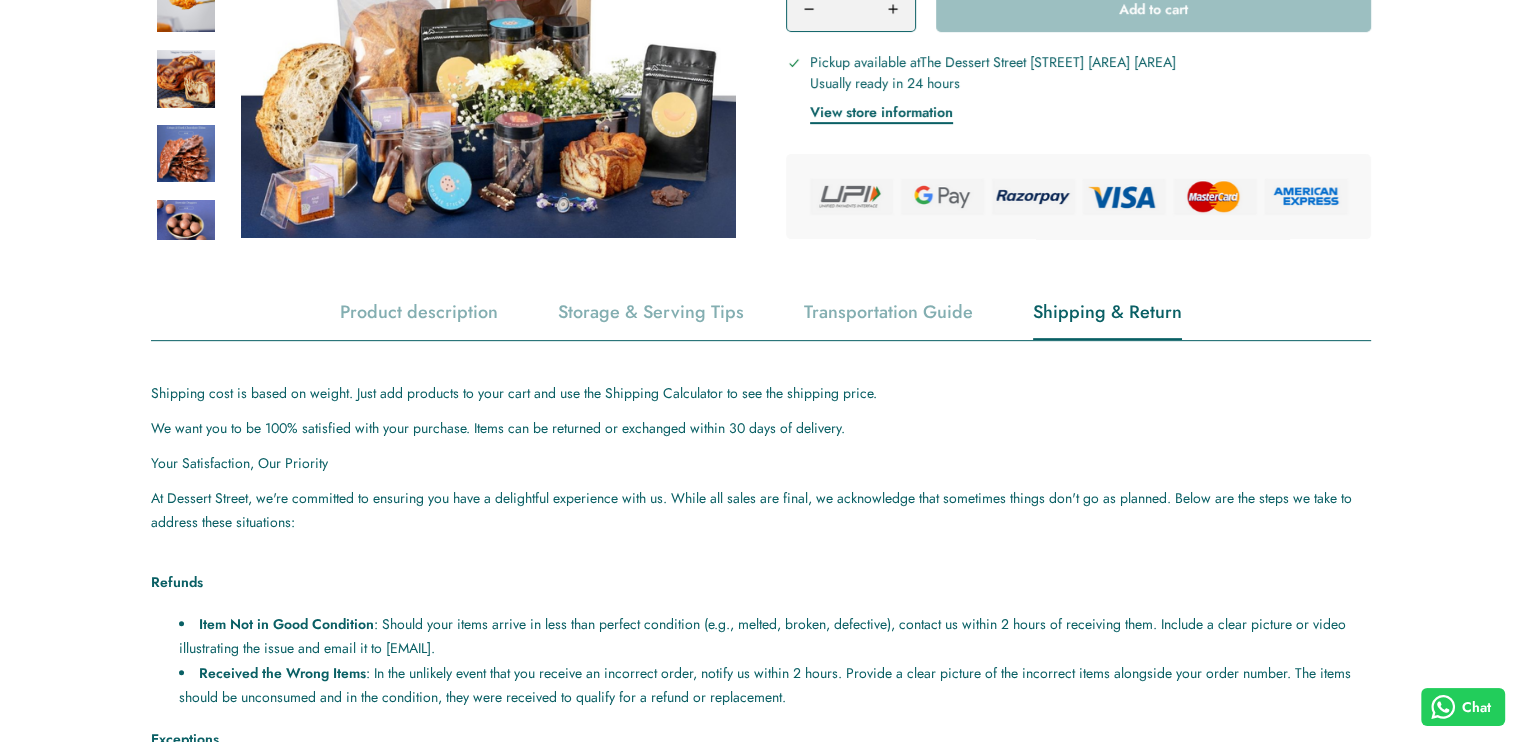 click on "Shipping cost is based on weight. Just add products to your cart and use the Shipping Calculator to see the shipping price." at bounding box center (761, 393) 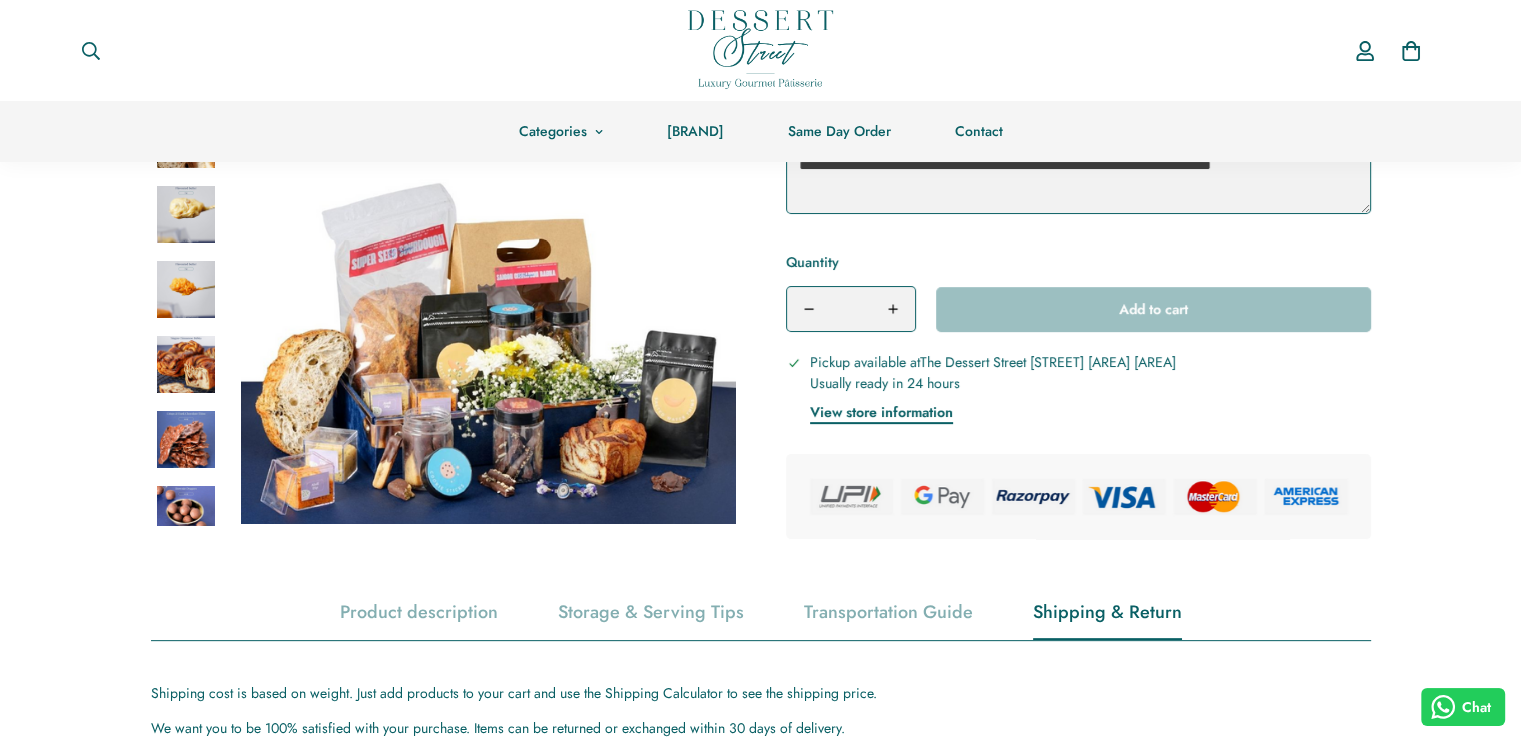 scroll, scrollTop: 200, scrollLeft: 0, axis: vertical 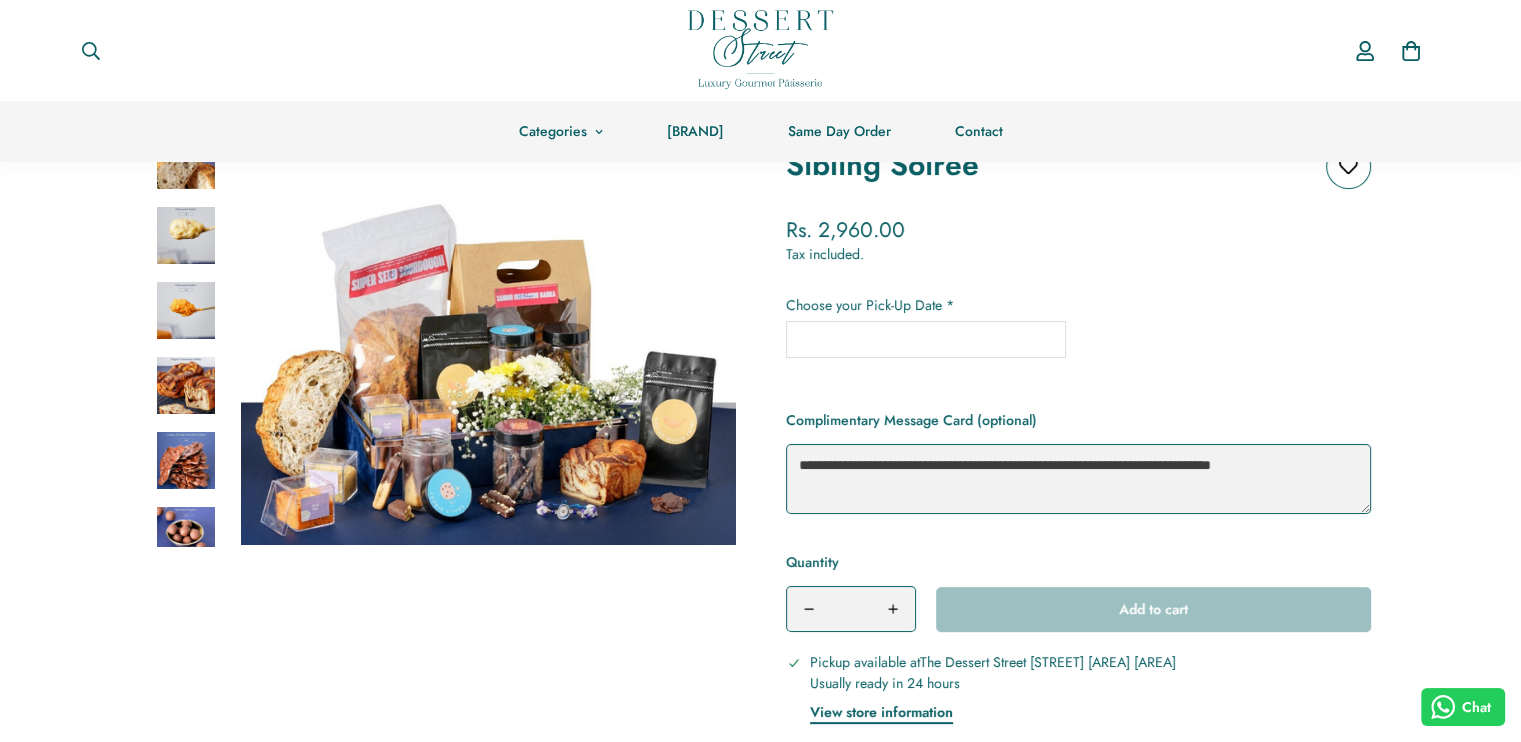 click at bounding box center [760, 49] 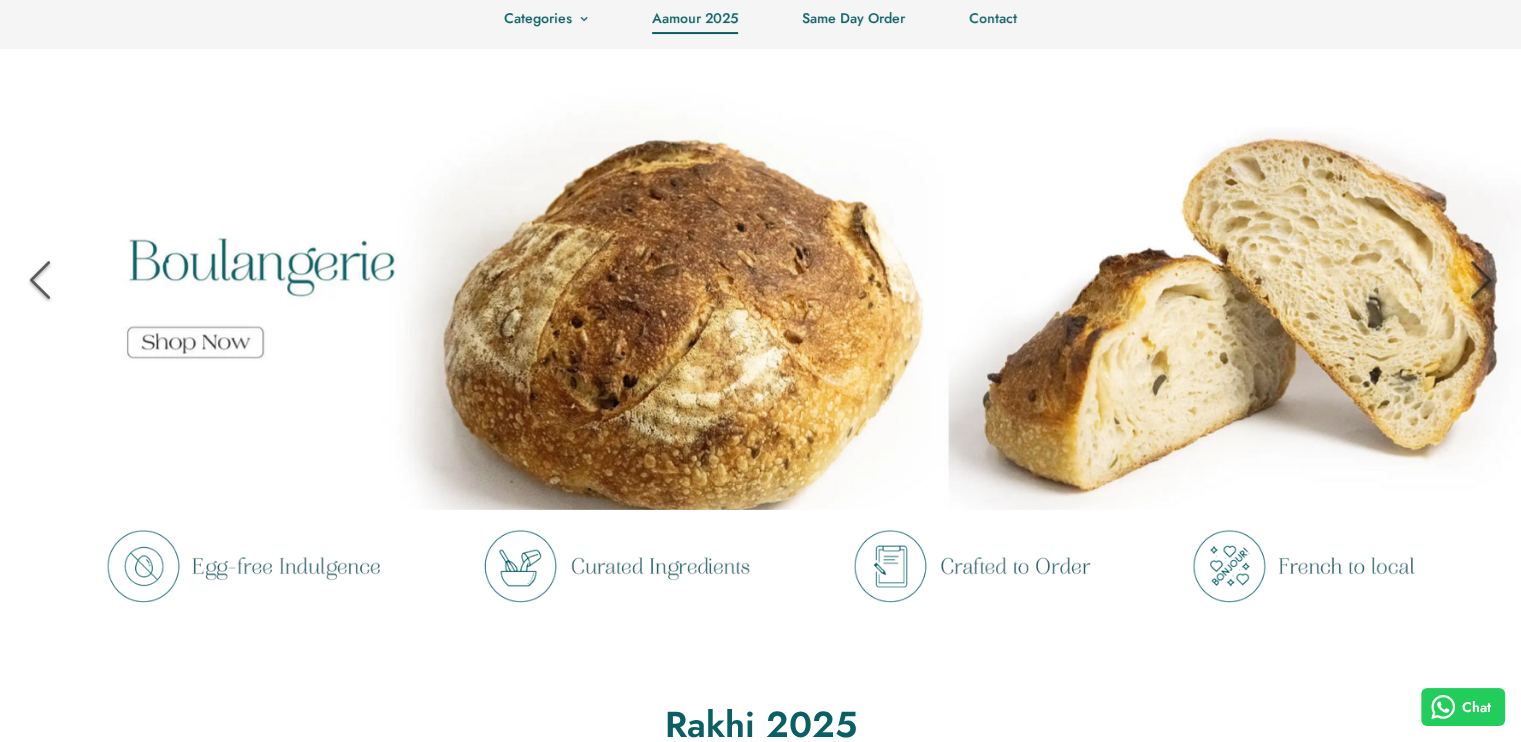 scroll, scrollTop: 0, scrollLeft: 0, axis: both 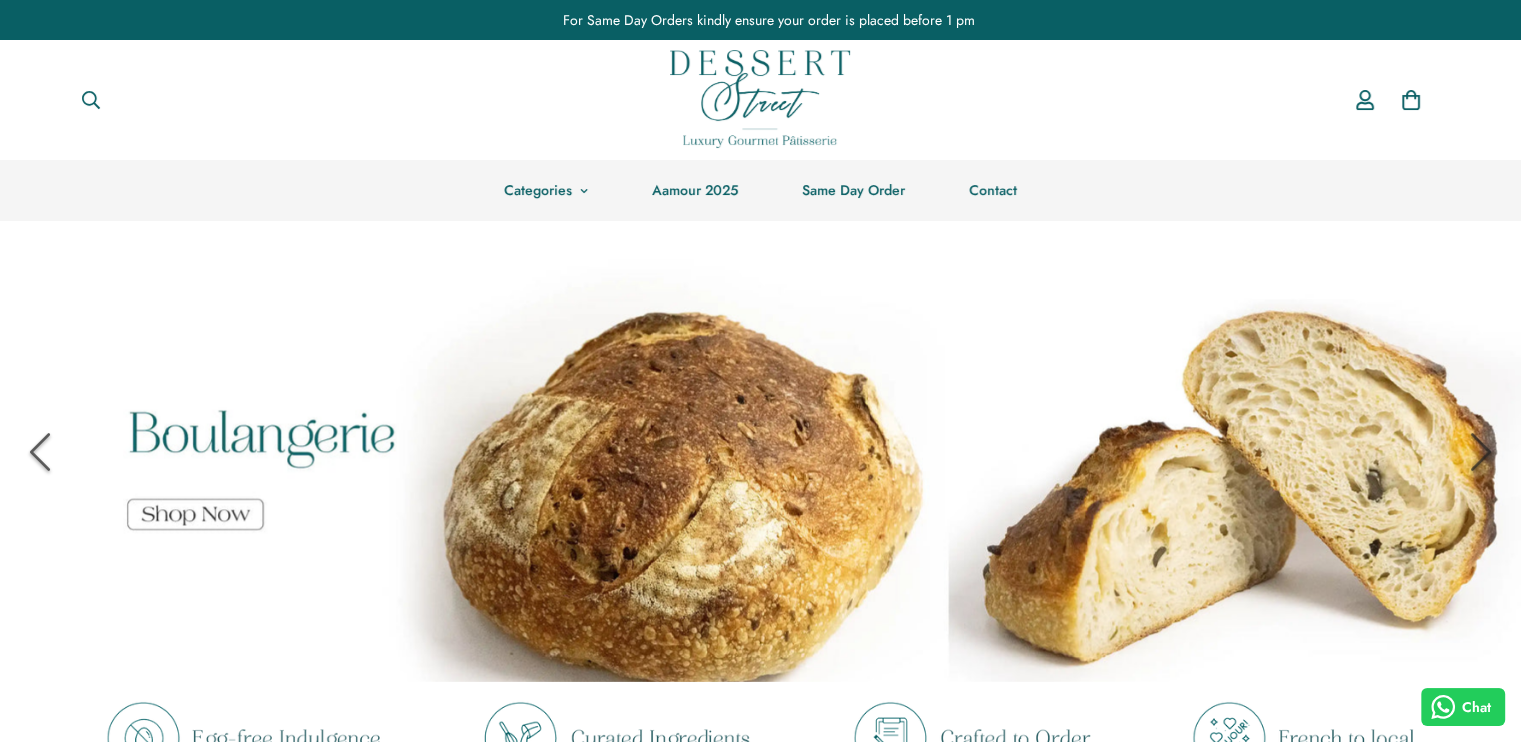 drag, startPoint x: 1200, startPoint y: 196, endPoint x: 1148, endPoint y: 193, distance: 52.086468 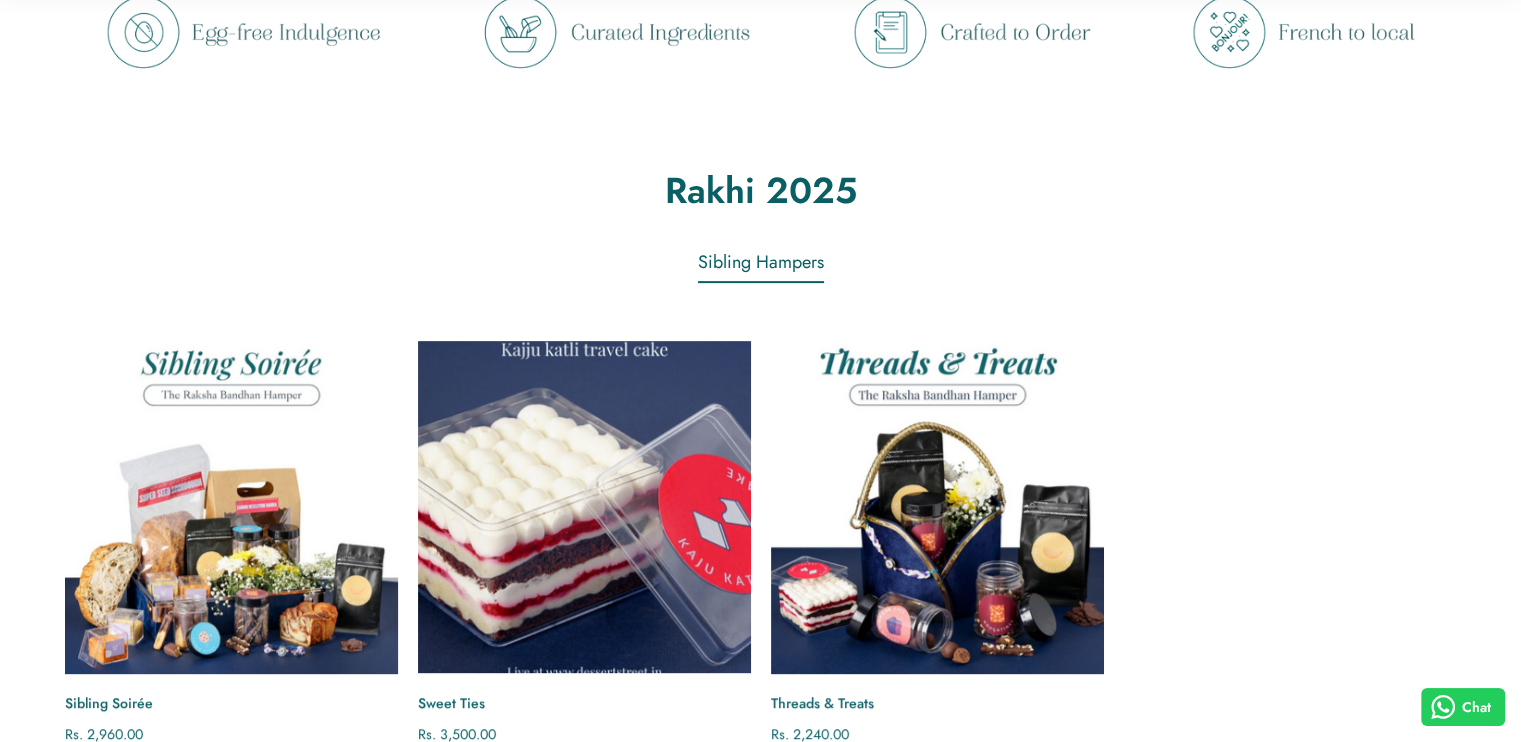 scroll, scrollTop: 800, scrollLeft: 0, axis: vertical 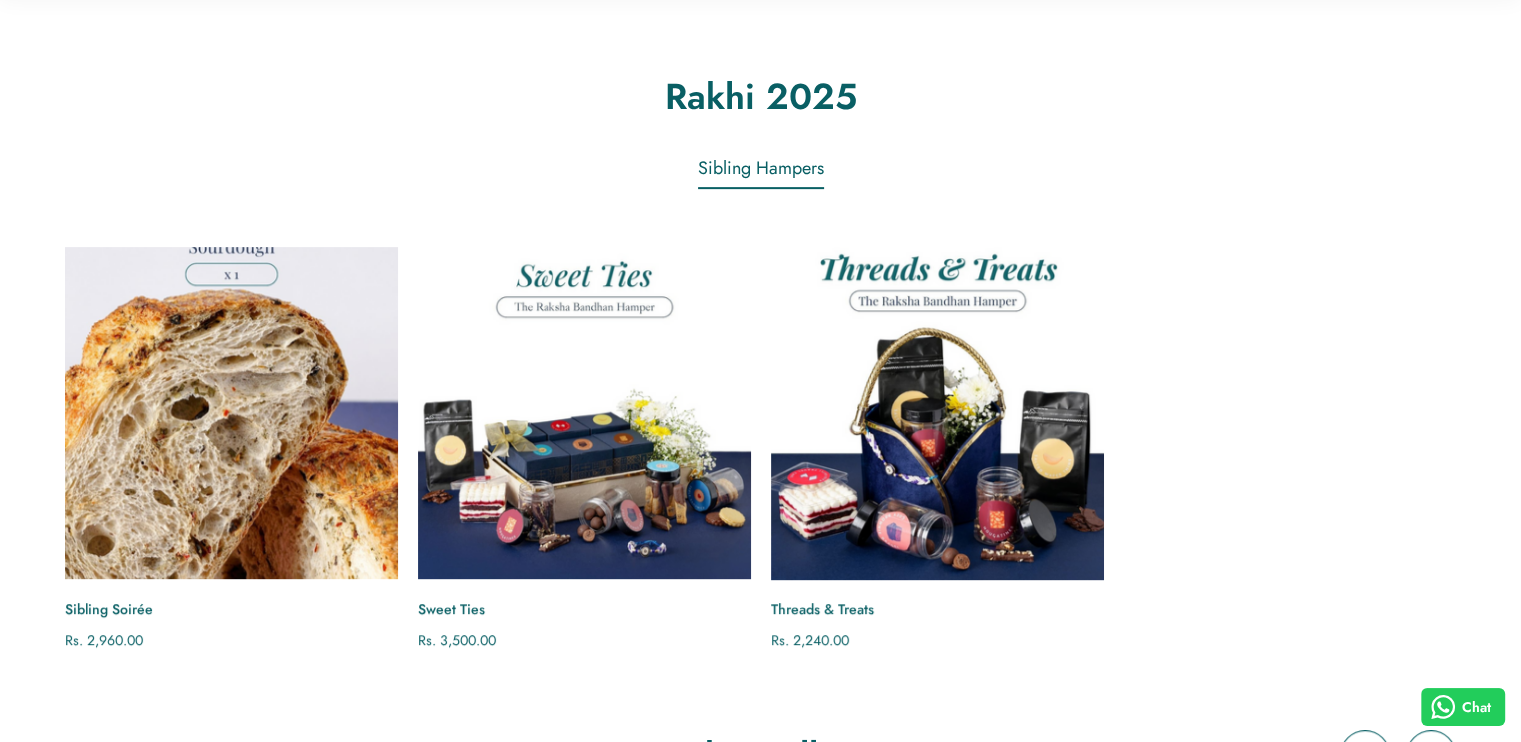 click at bounding box center (231, 413) 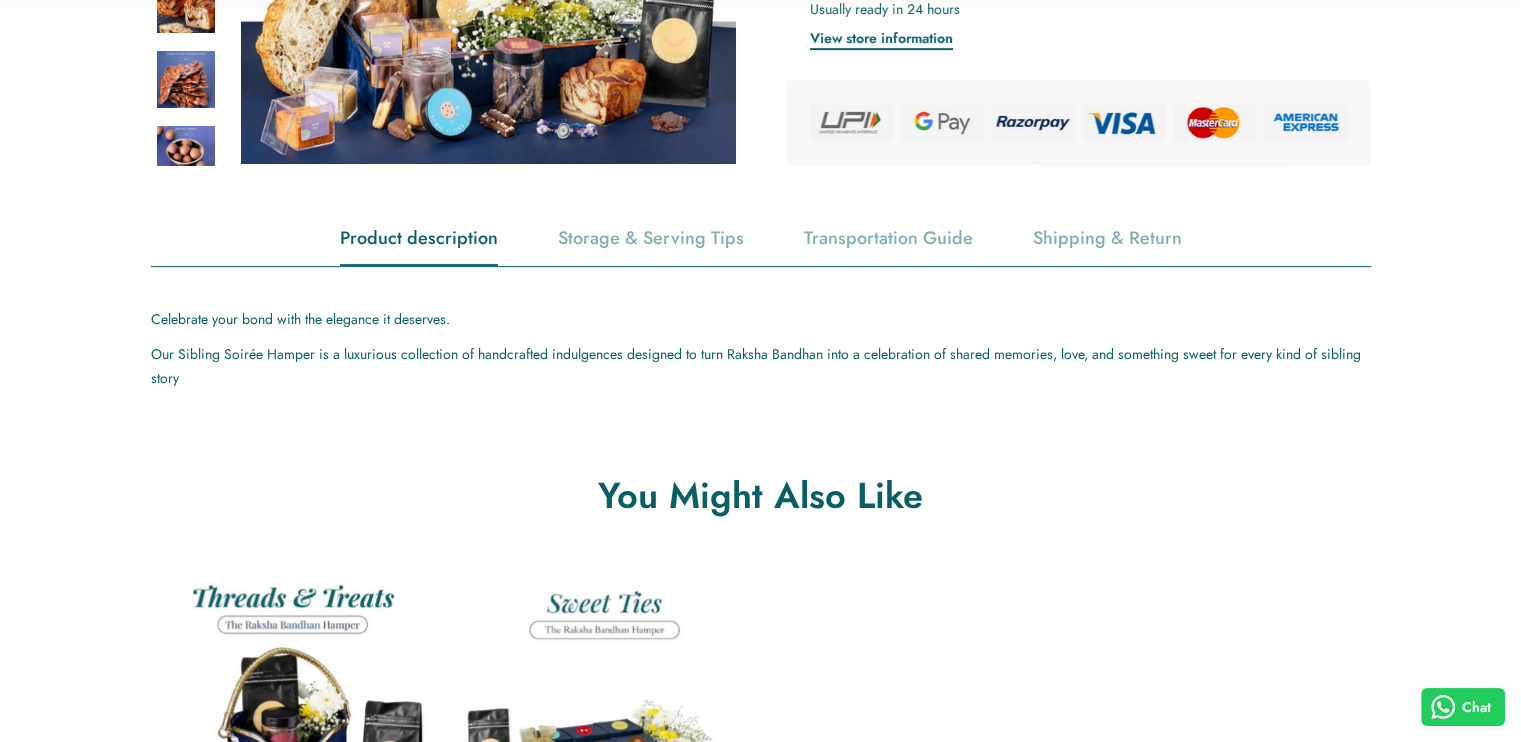 scroll, scrollTop: 900, scrollLeft: 0, axis: vertical 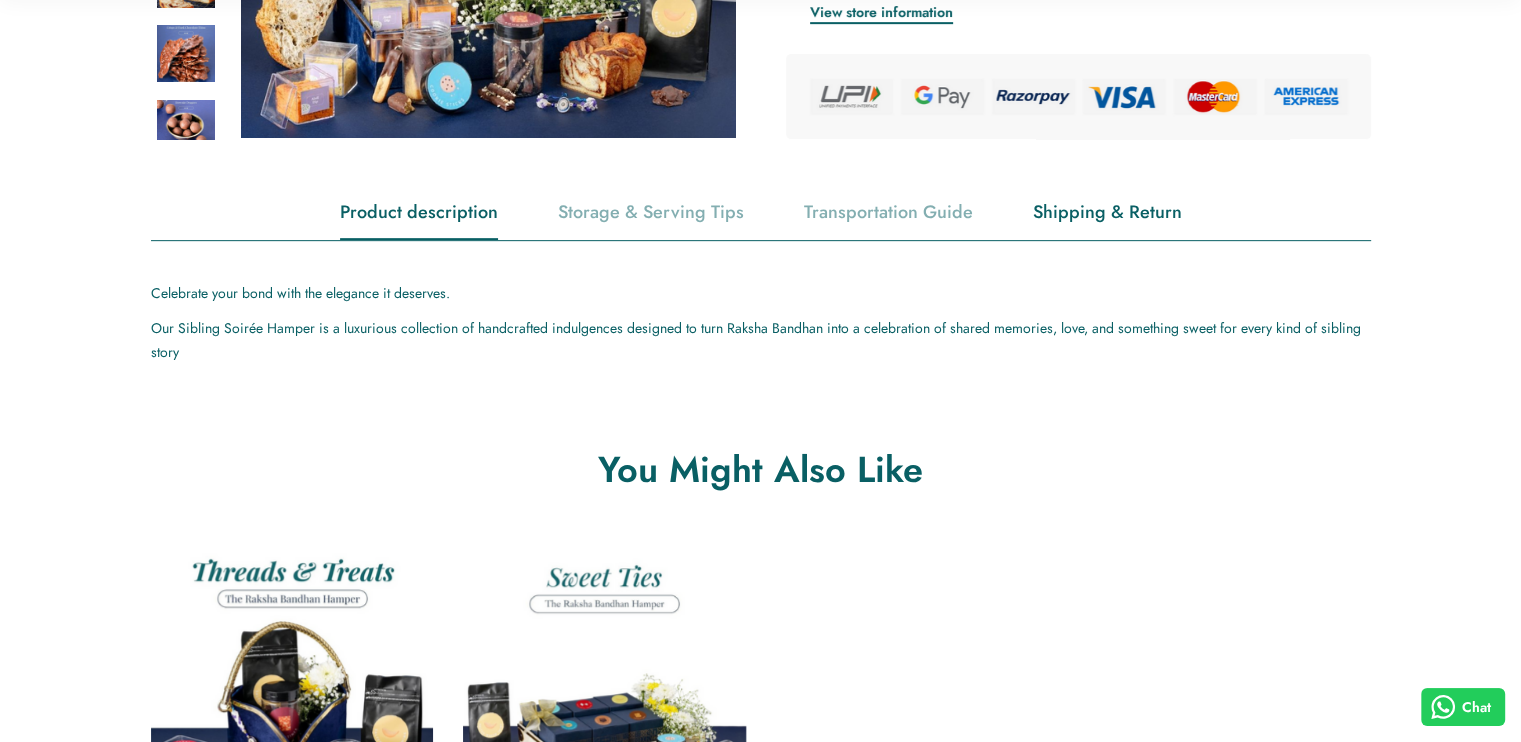 click on "Shipping & Return" at bounding box center (1107, 212) 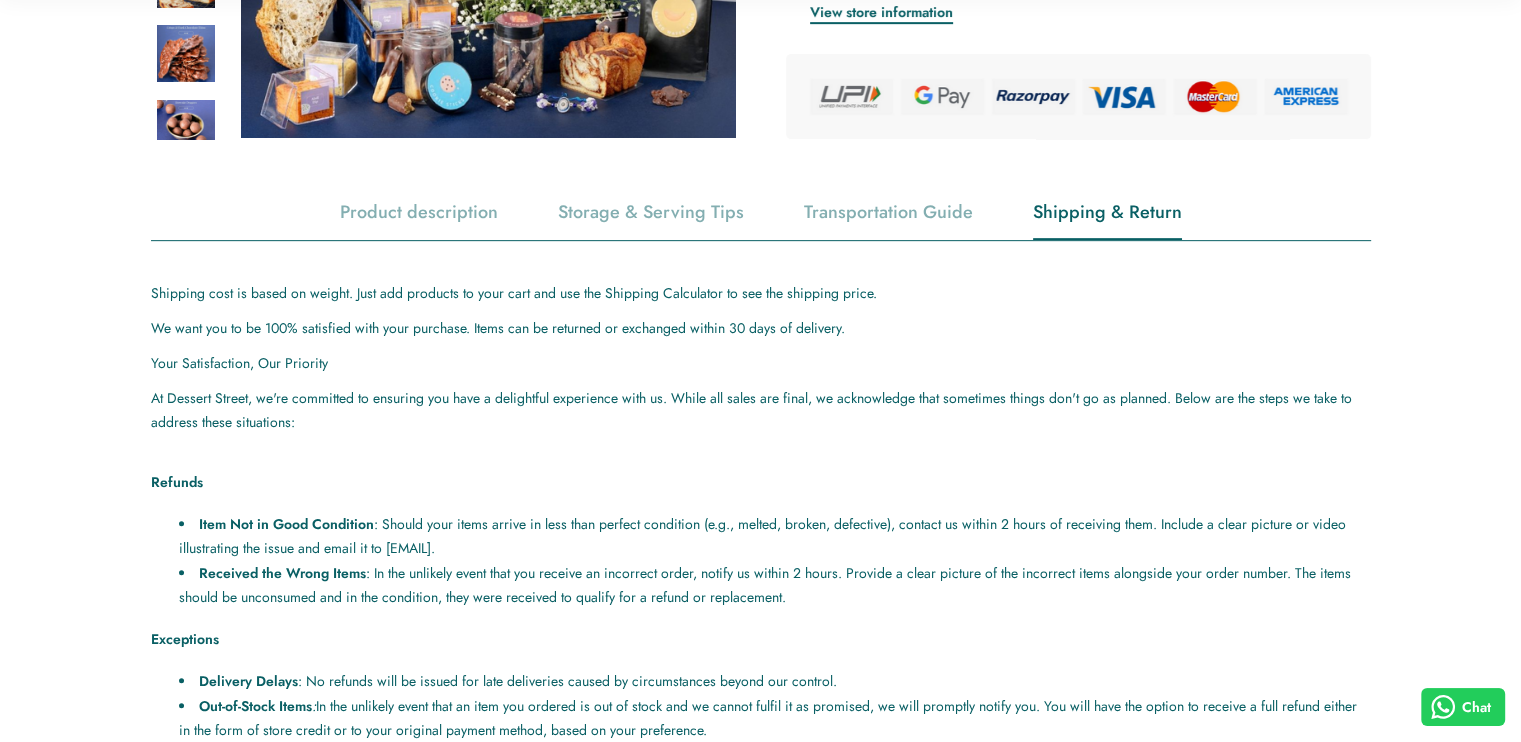 click on "Shipping cost is based on weight. Just add products to your cart and use the Shipping Calculator to see the shipping price." at bounding box center [761, 293] 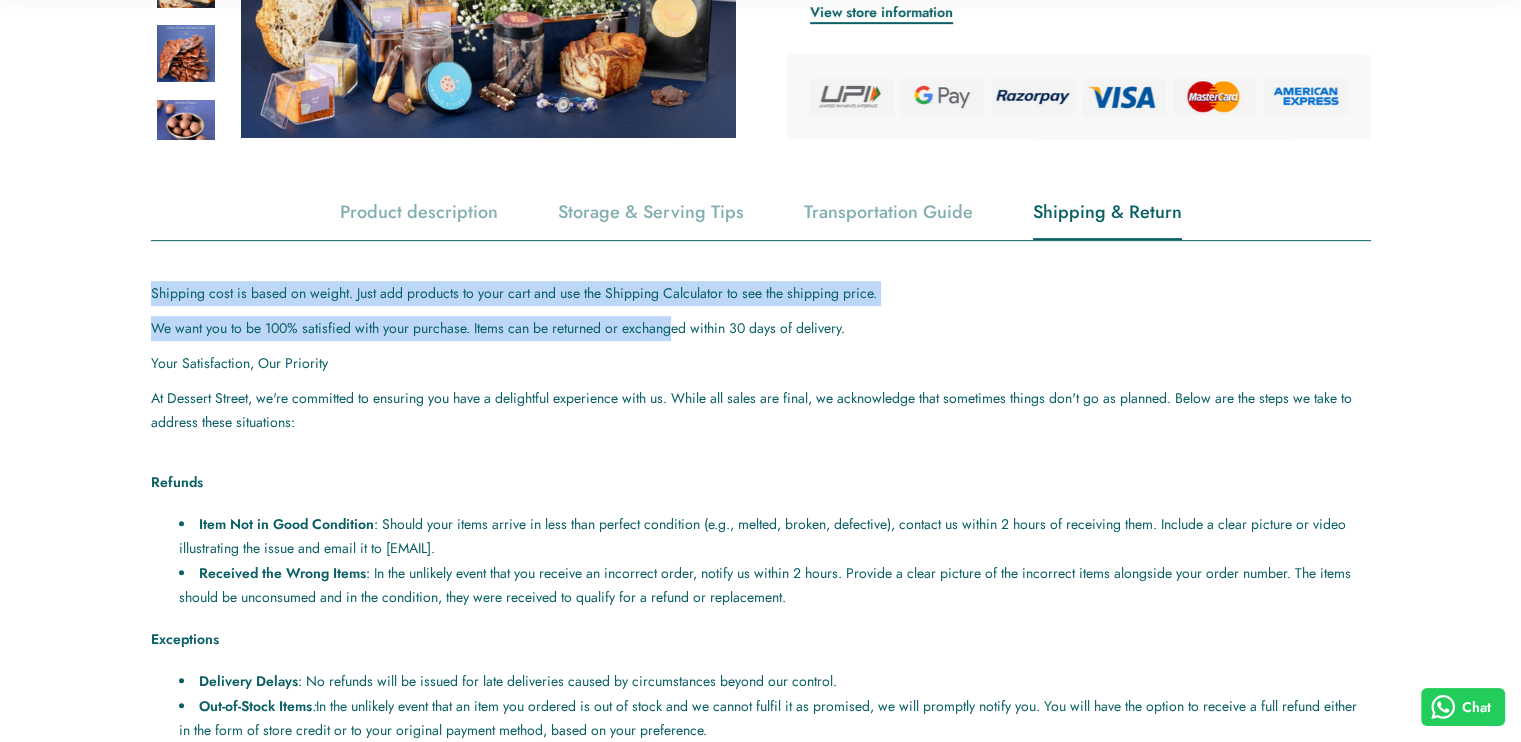 drag, startPoint x: 152, startPoint y: 291, endPoint x: 678, endPoint y: 335, distance: 527.8371 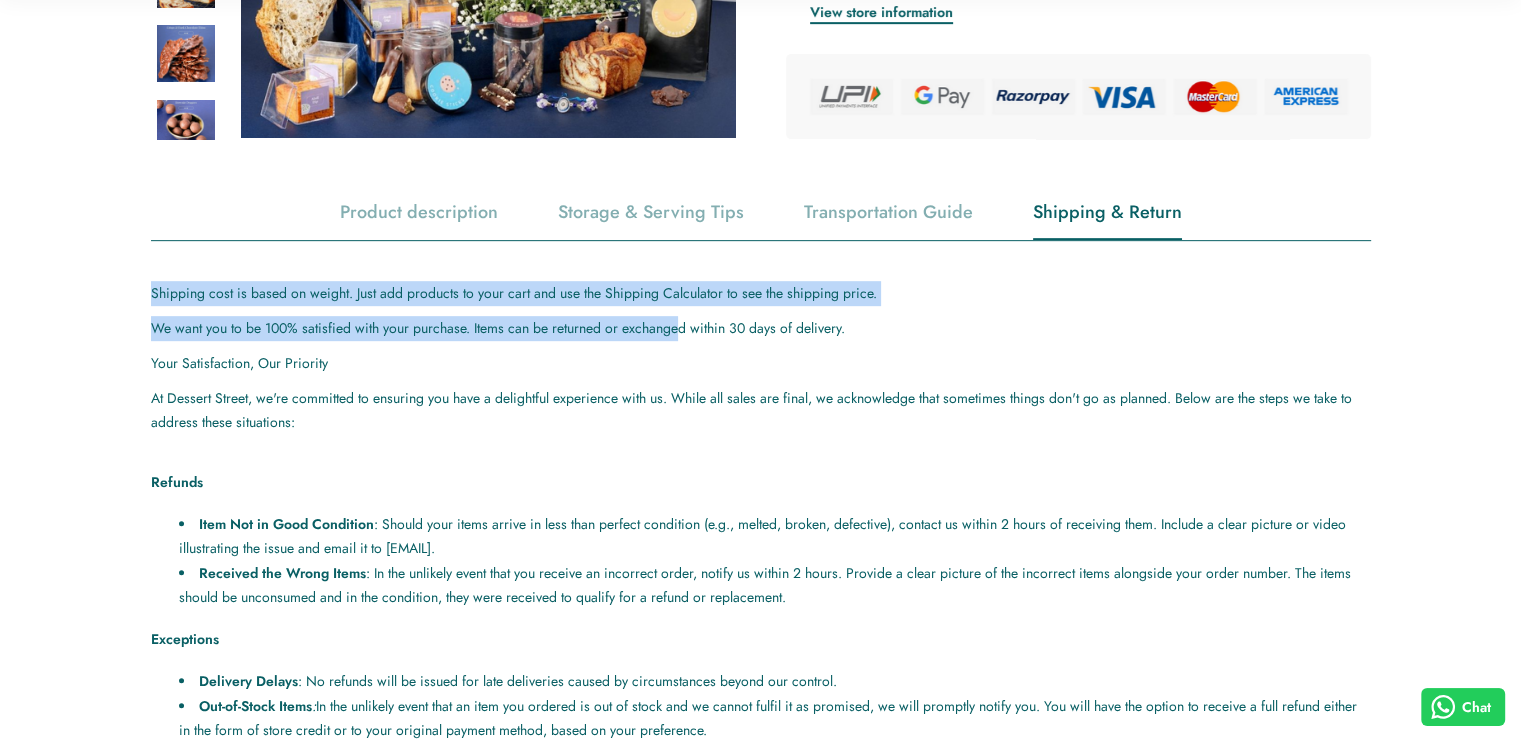 click on "We want you to be 100% satisfied with your purchase. Items can be returned or exchanged within 30 days of delivery." at bounding box center [761, 328] 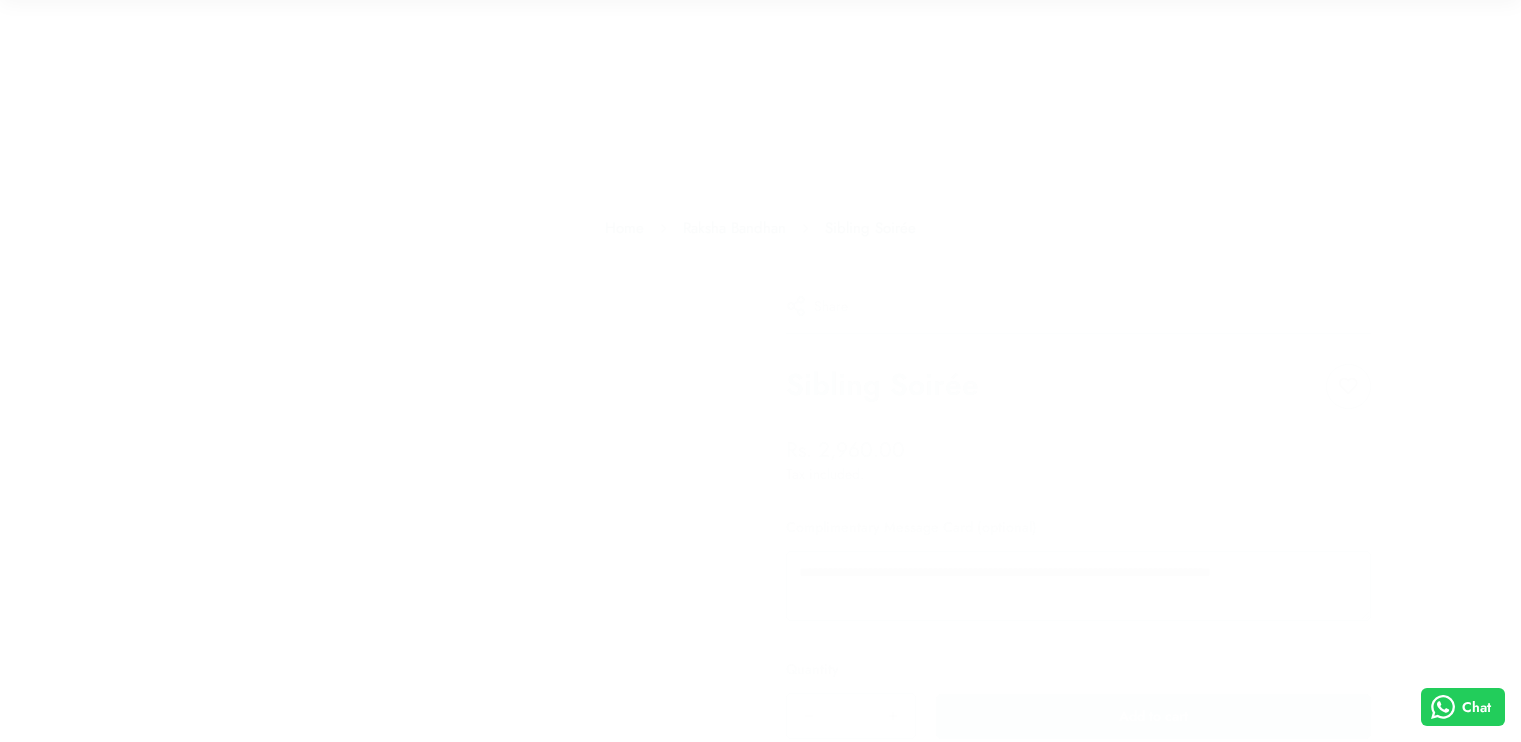 scroll, scrollTop: 900, scrollLeft: 0, axis: vertical 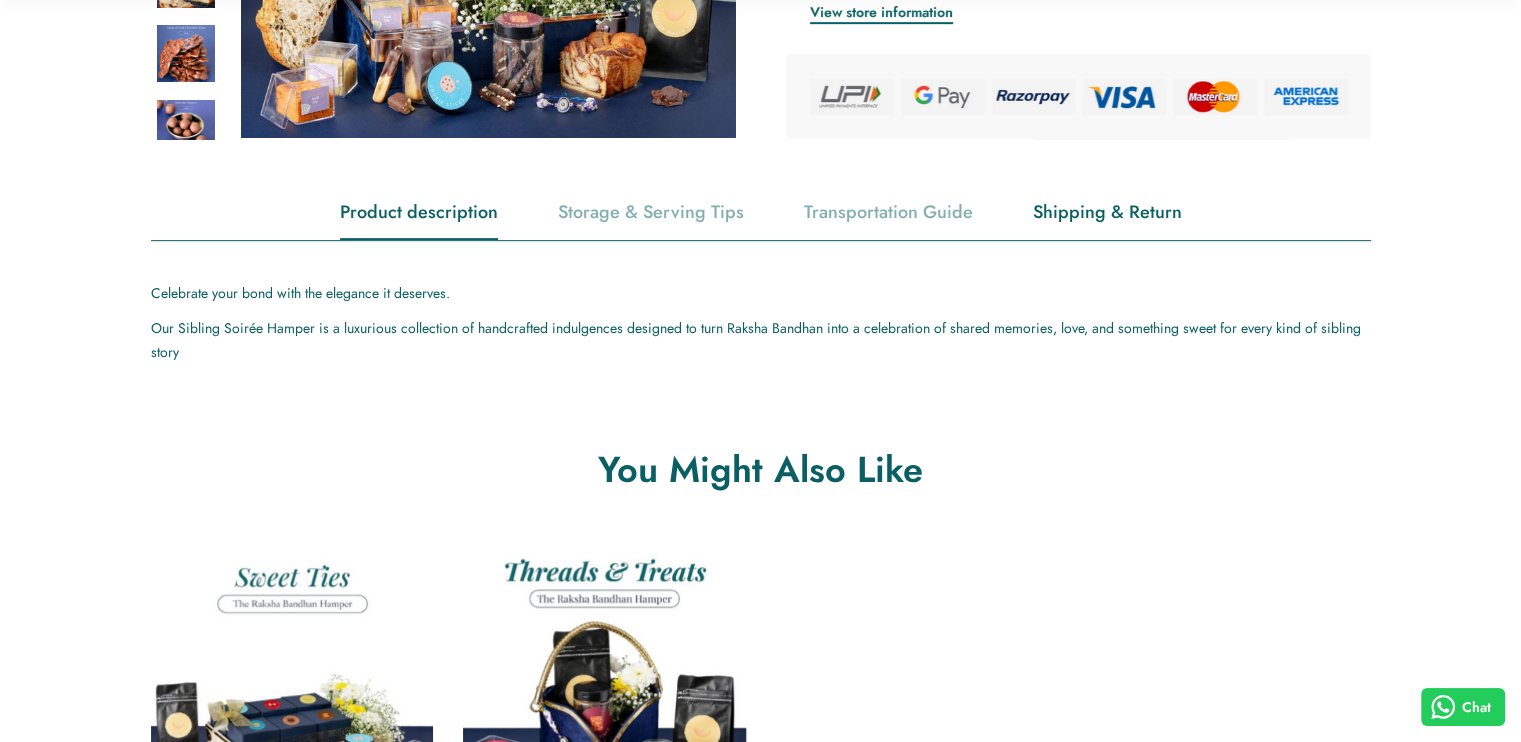 click on "Shipping & Return" at bounding box center [1107, 212] 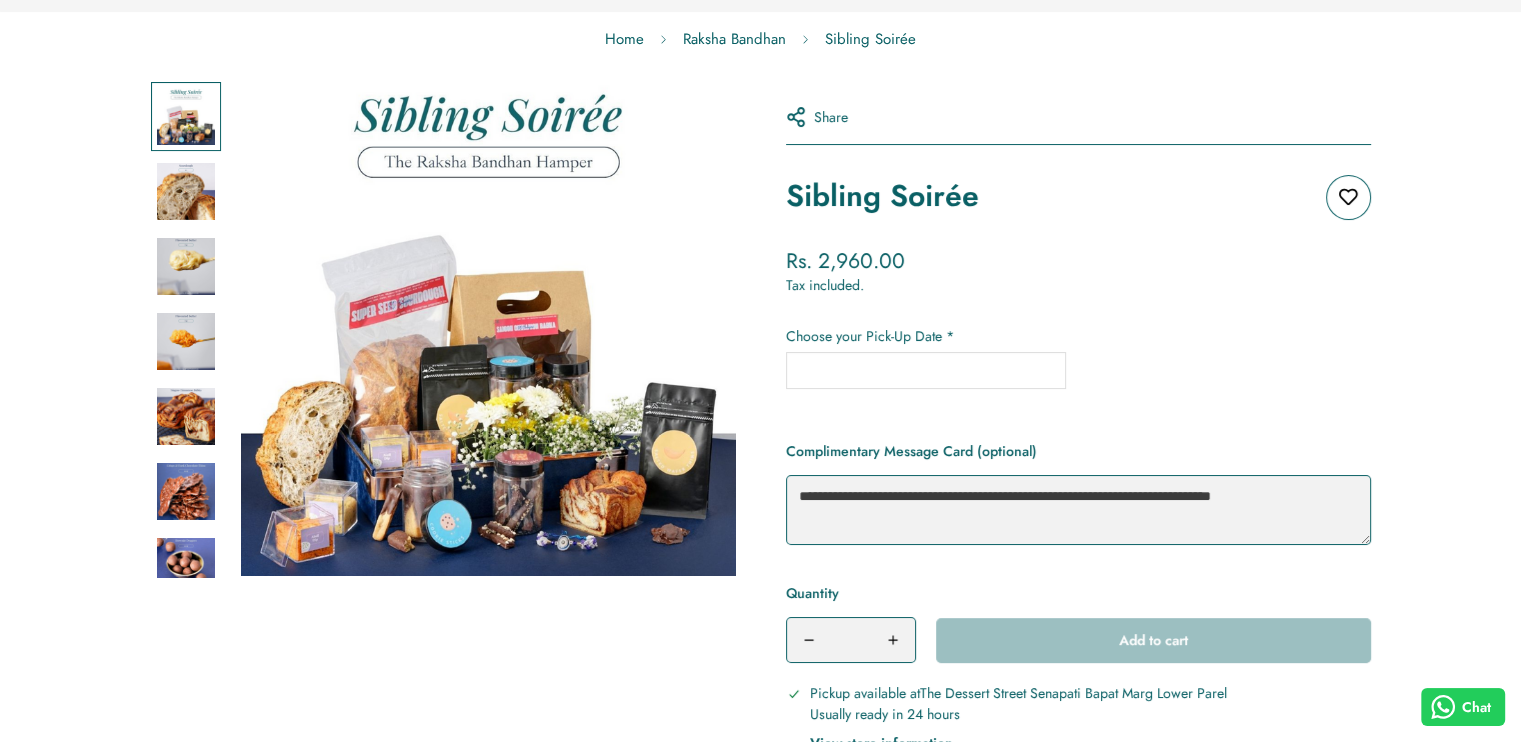 scroll, scrollTop: 0, scrollLeft: 0, axis: both 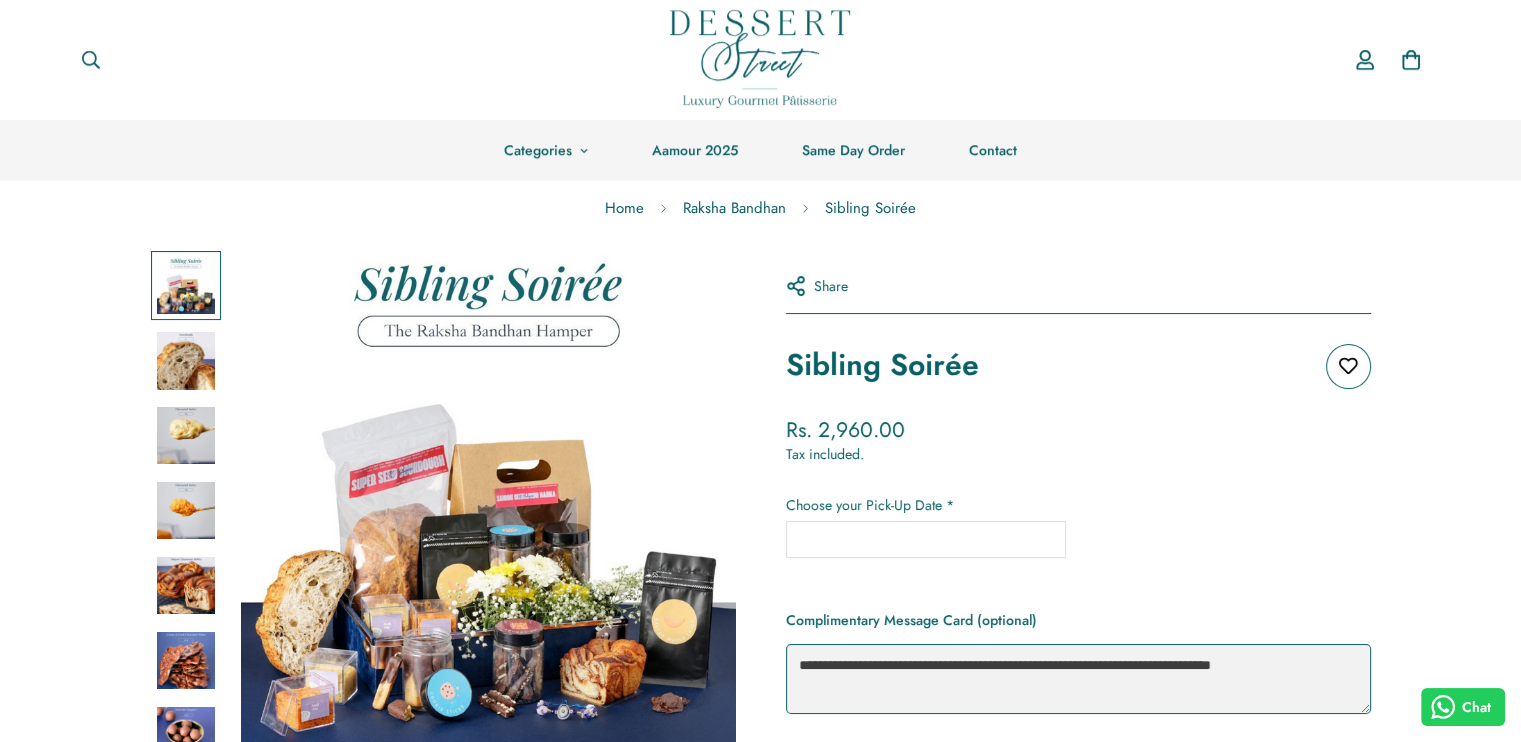 click at bounding box center [760, 59] 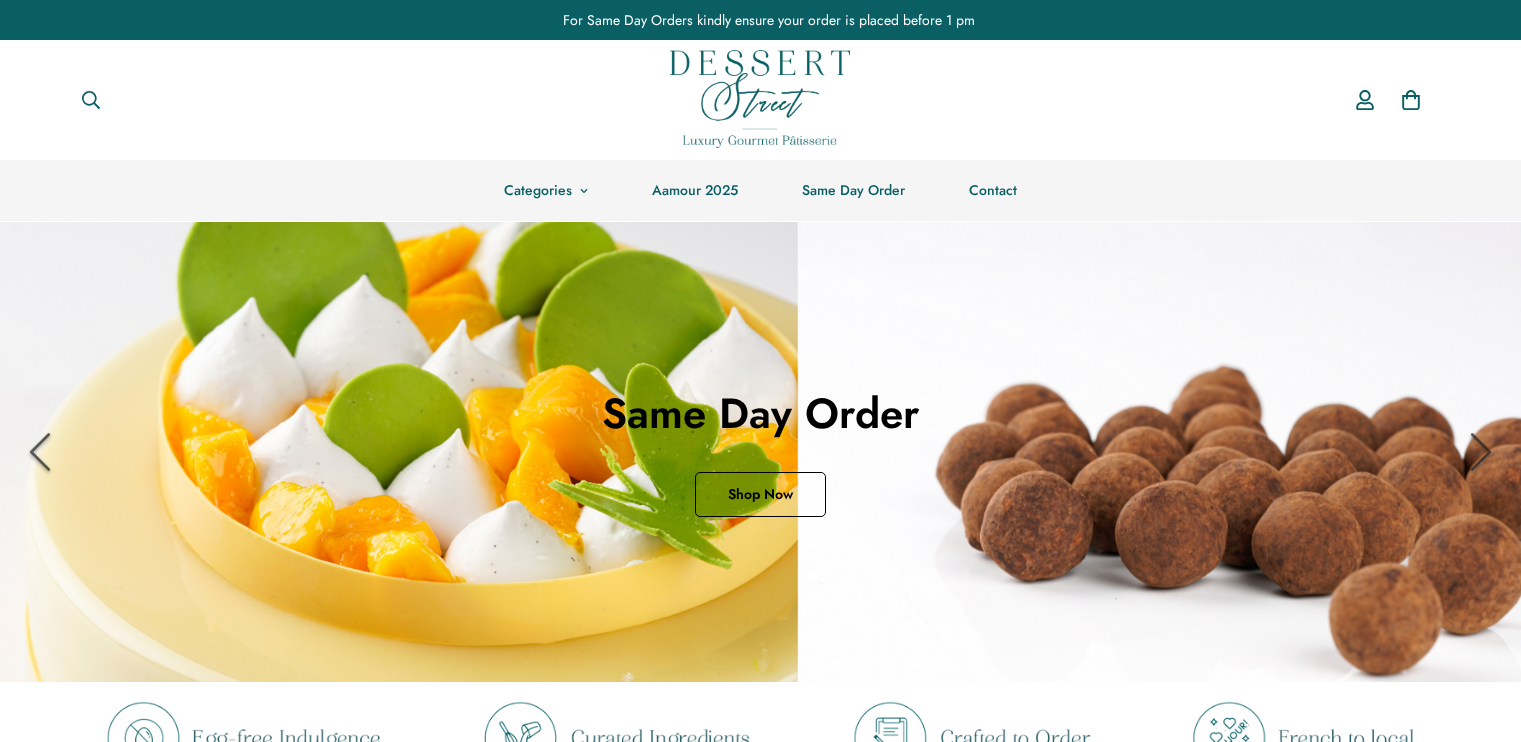 scroll, scrollTop: 0, scrollLeft: 0, axis: both 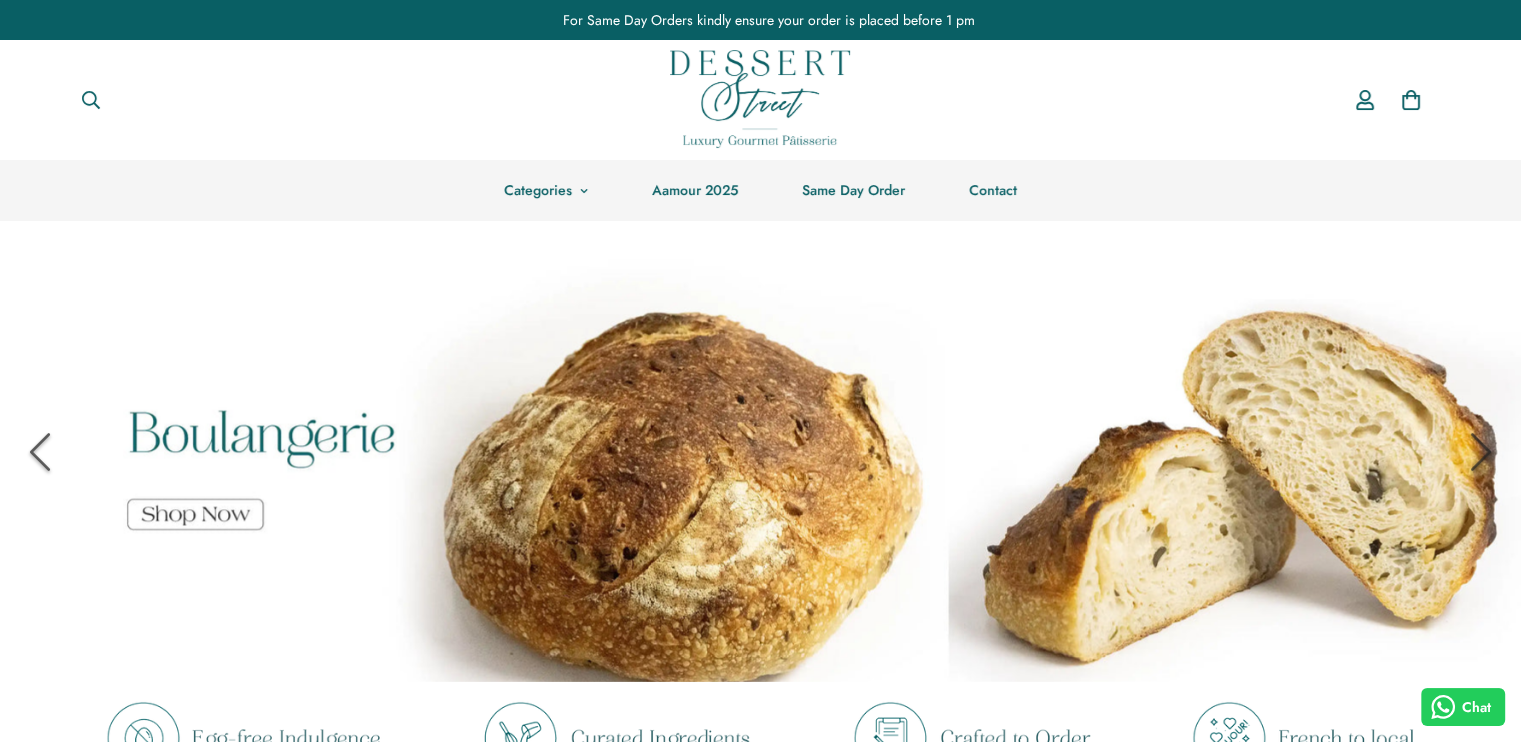 click at bounding box center [760, 99] 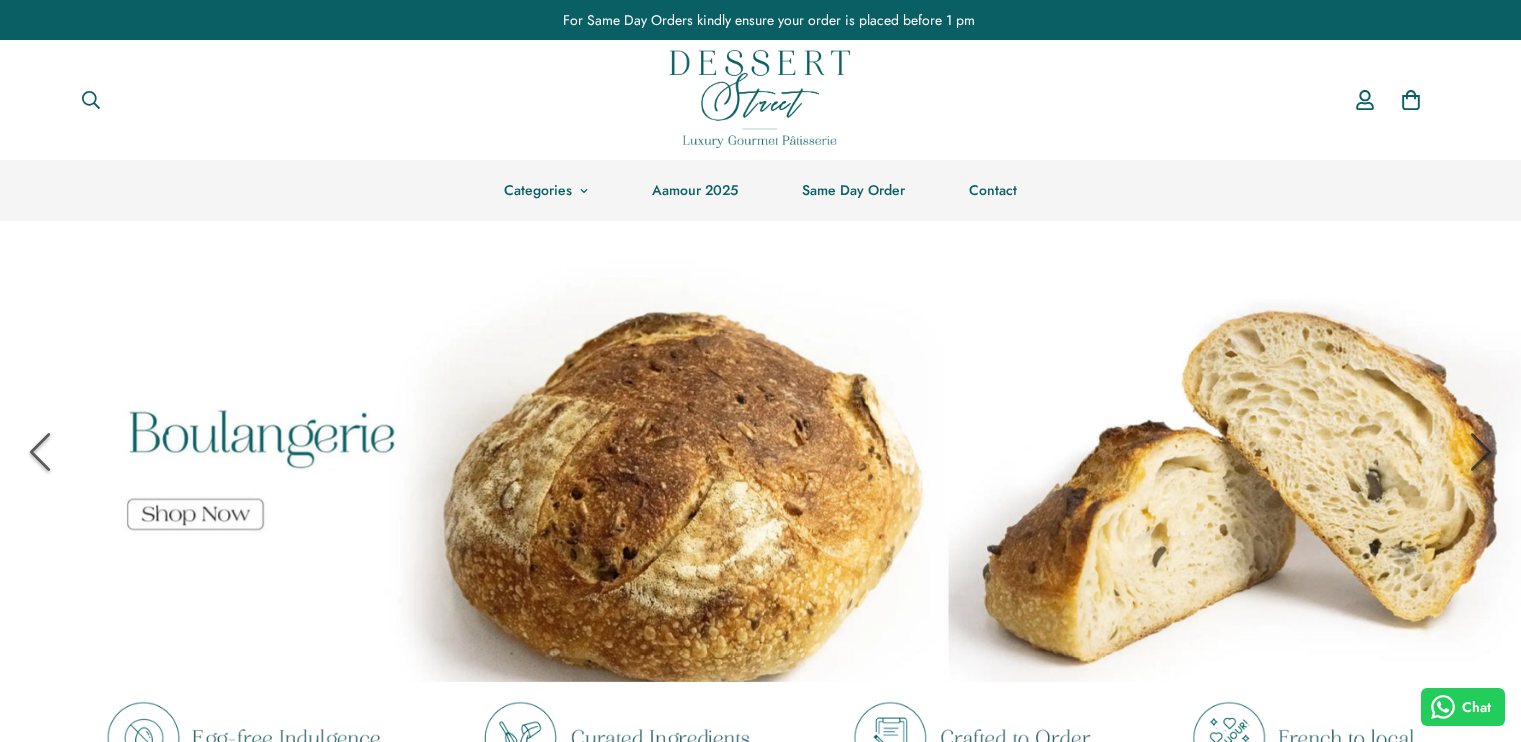scroll, scrollTop: 0, scrollLeft: 0, axis: both 